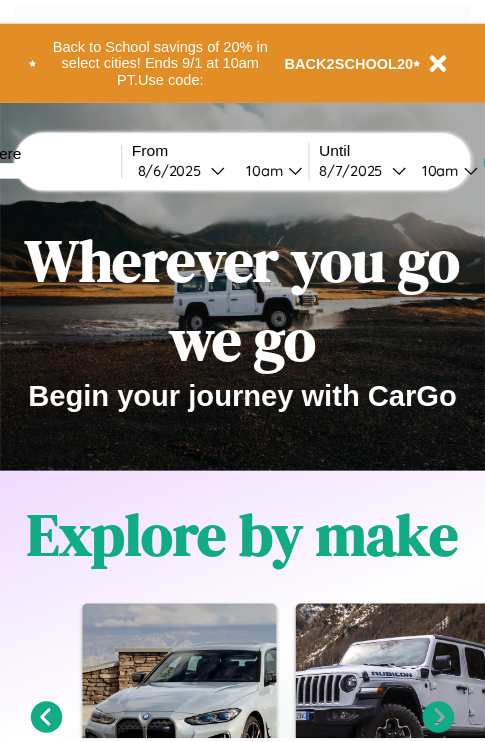 scroll, scrollTop: 0, scrollLeft: 0, axis: both 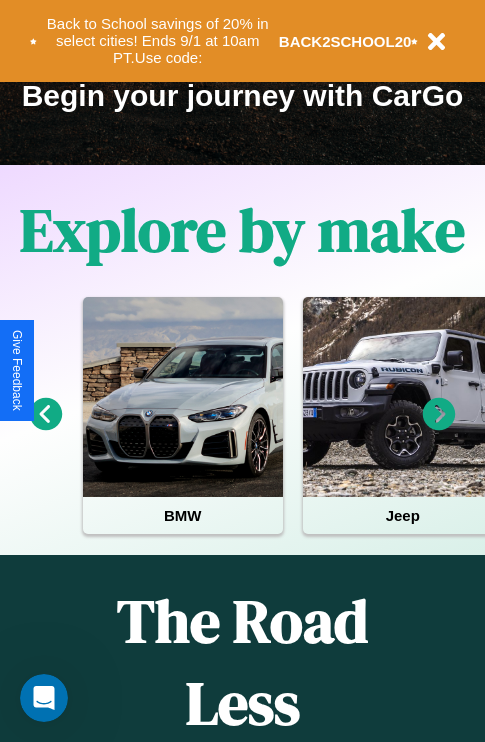 click 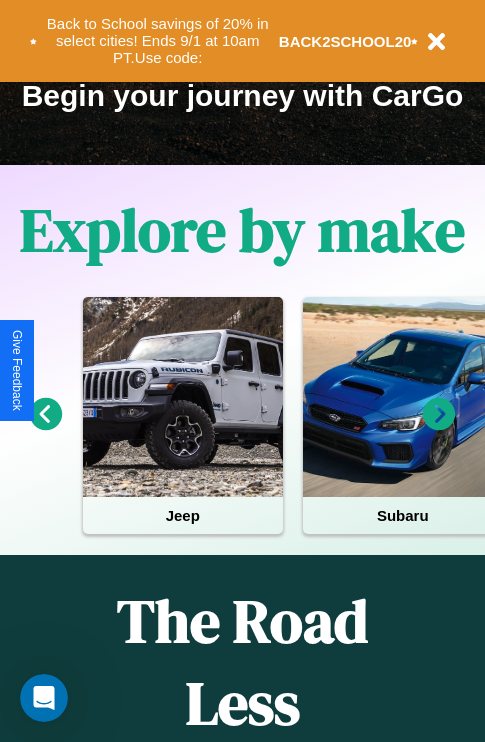 click 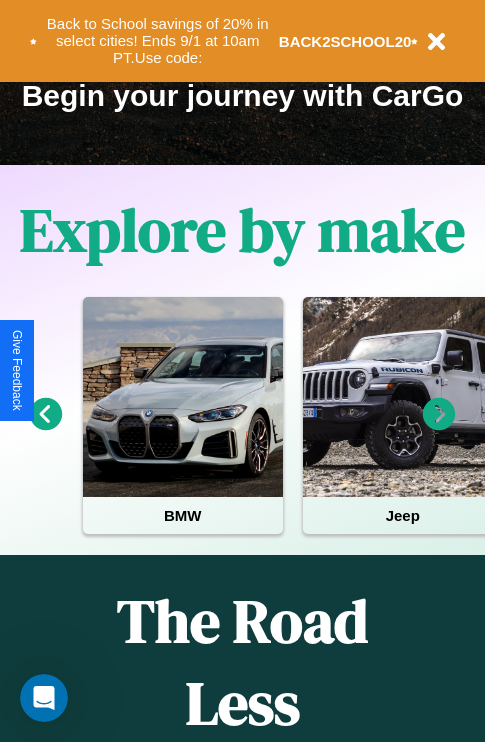 click 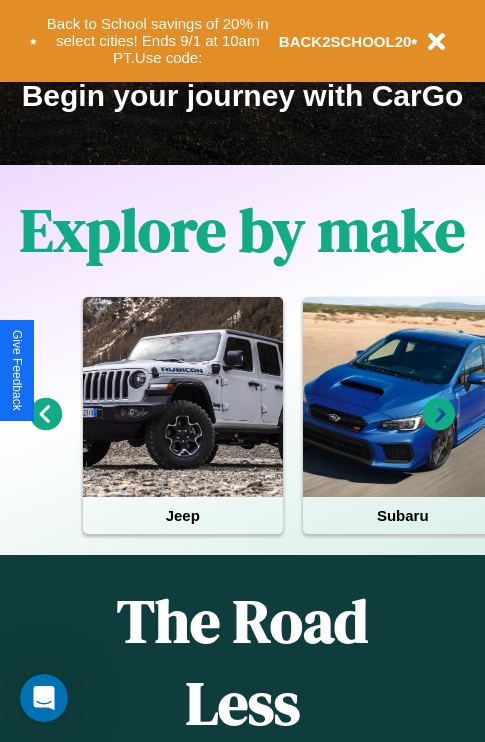 click 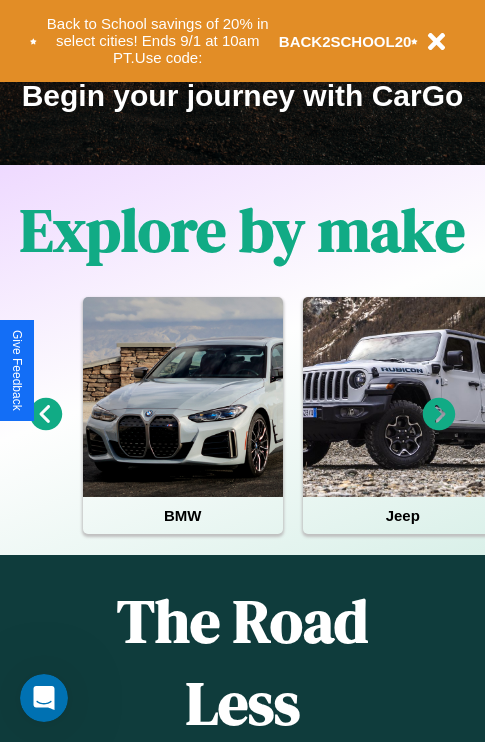 click 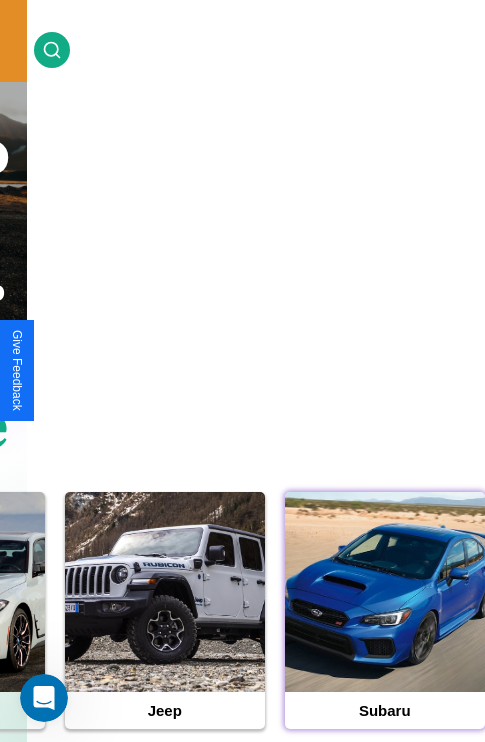 click at bounding box center (385, 592) 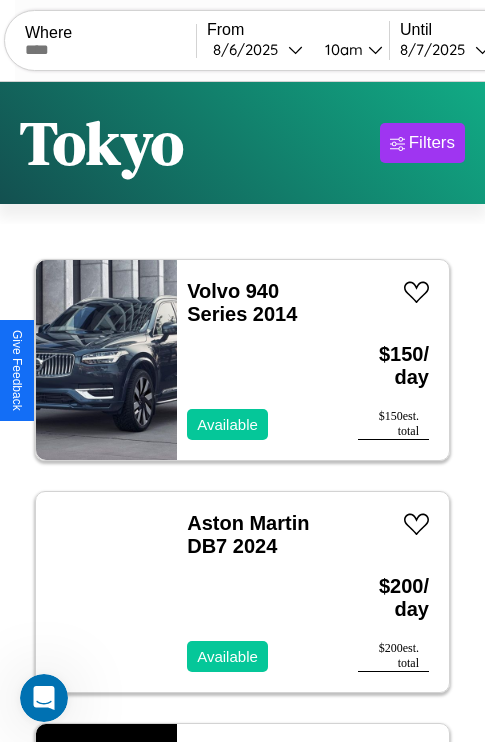 scroll, scrollTop: 95, scrollLeft: 0, axis: vertical 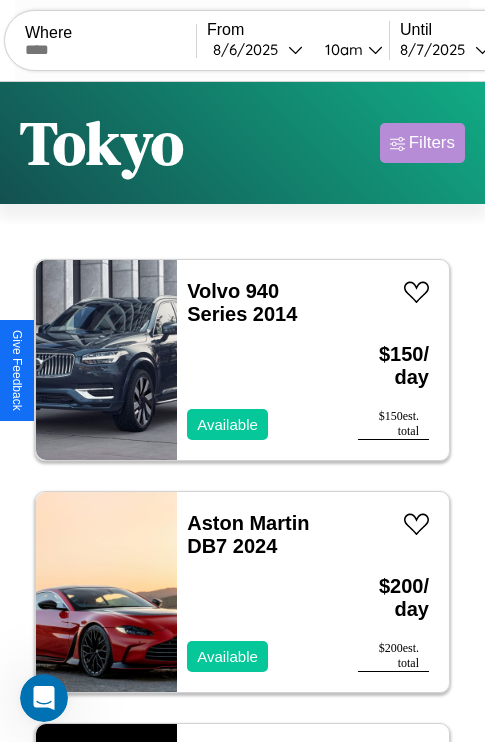 click on "Filters" at bounding box center [432, 143] 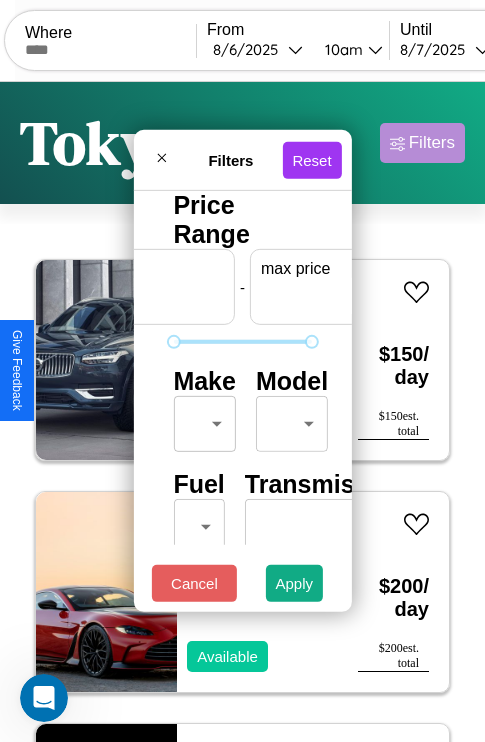 scroll, scrollTop: 0, scrollLeft: 124, axis: horizontal 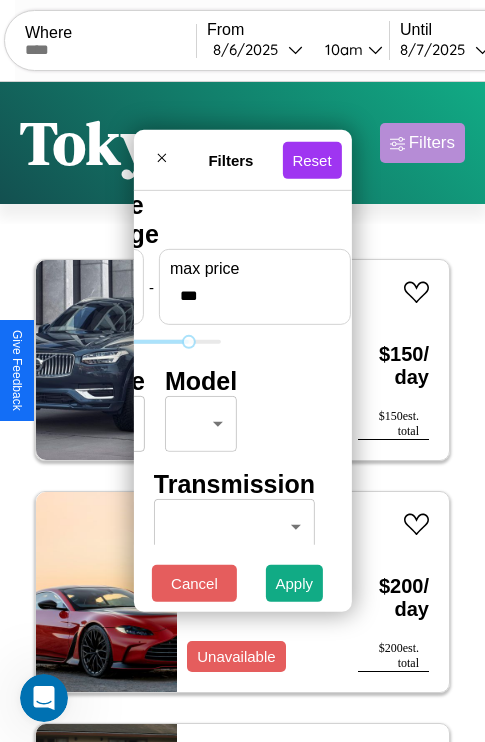type on "***" 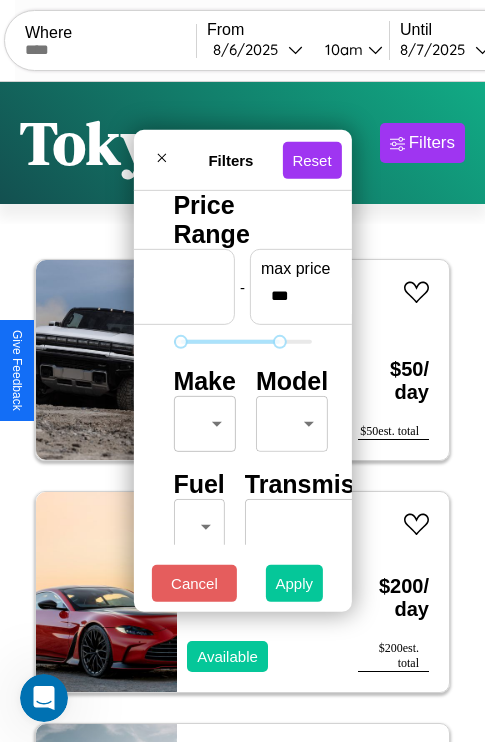 type on "**" 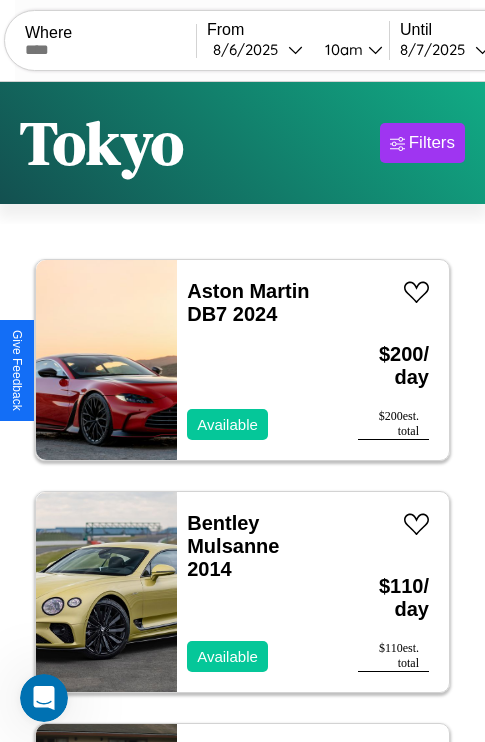 scroll, scrollTop: 95, scrollLeft: 0, axis: vertical 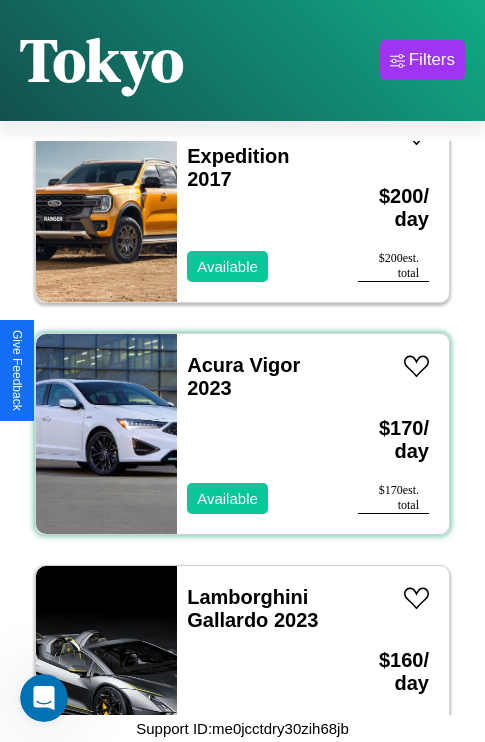 click on "Acura   Vigor   2023 Available" at bounding box center [257, 434] 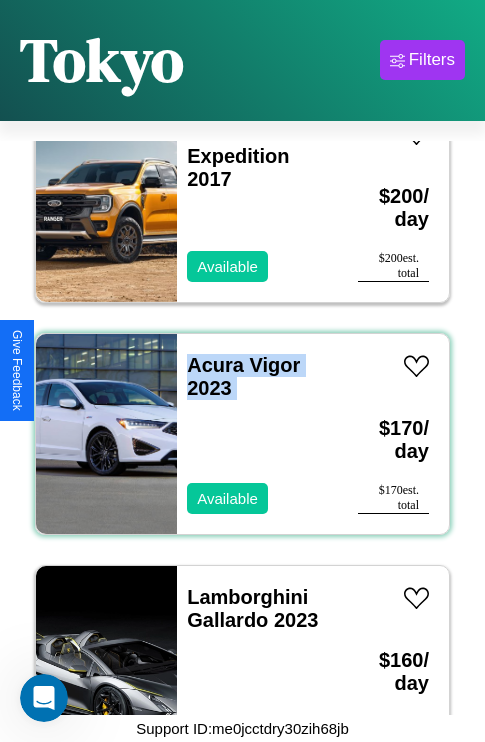 click on "Acura   Vigor   2023 Available" at bounding box center (257, 434) 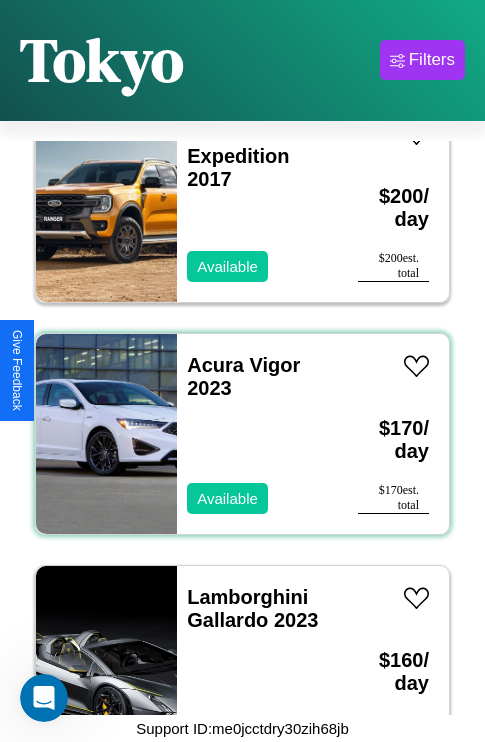 click on "Acura   Vigor   2023 Available" at bounding box center [257, 434] 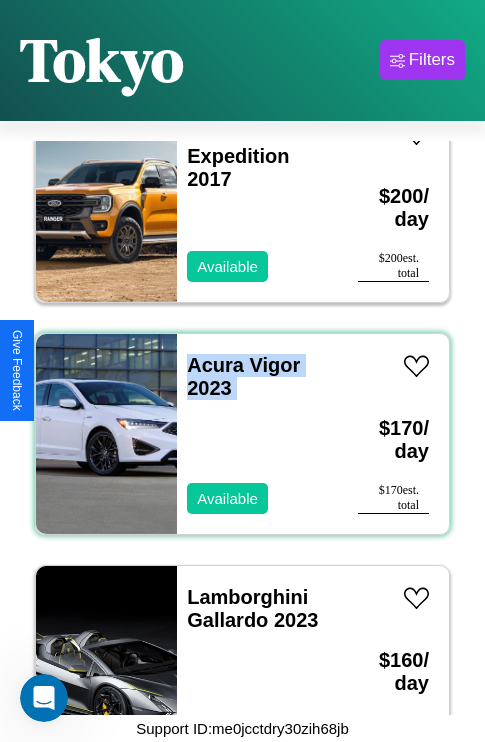 click on "Acura   Vigor   2023 Available" at bounding box center (257, 434) 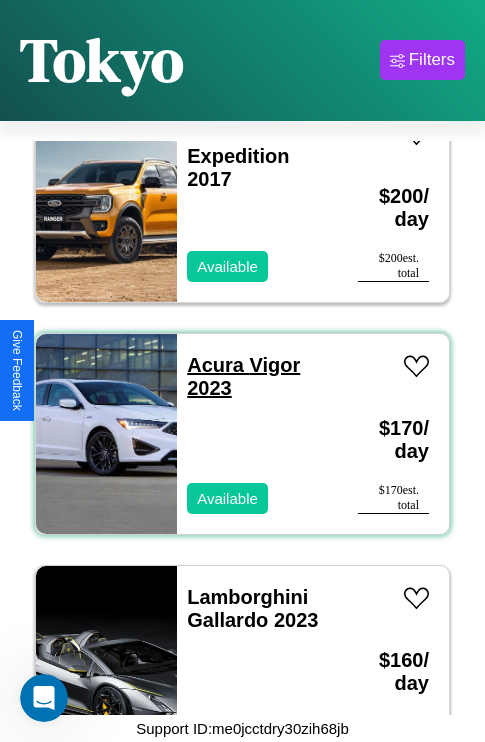 click on "Acura   Vigor   2023" at bounding box center (243, 376) 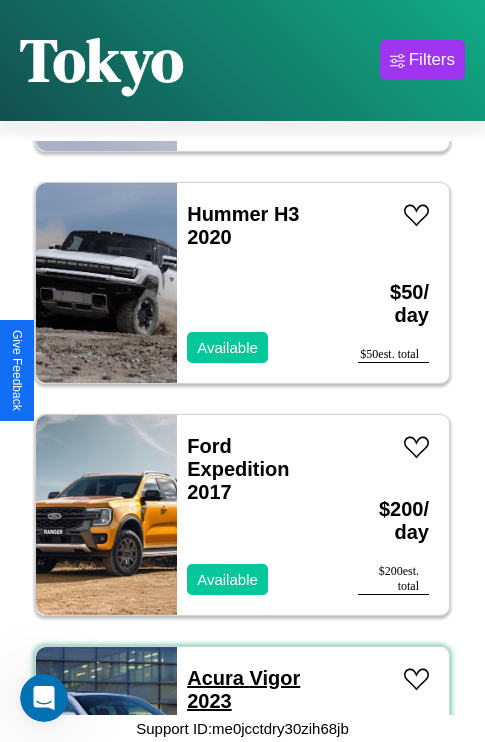 scroll, scrollTop: 2627, scrollLeft: 0, axis: vertical 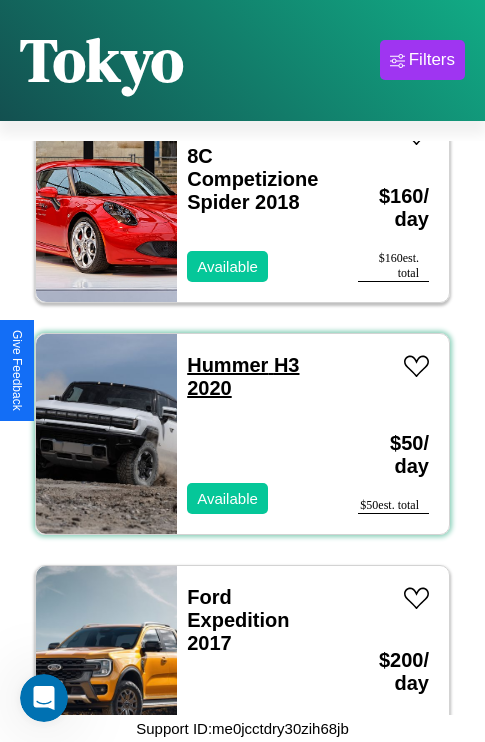 click on "Hummer   H3   2020" at bounding box center [243, 376] 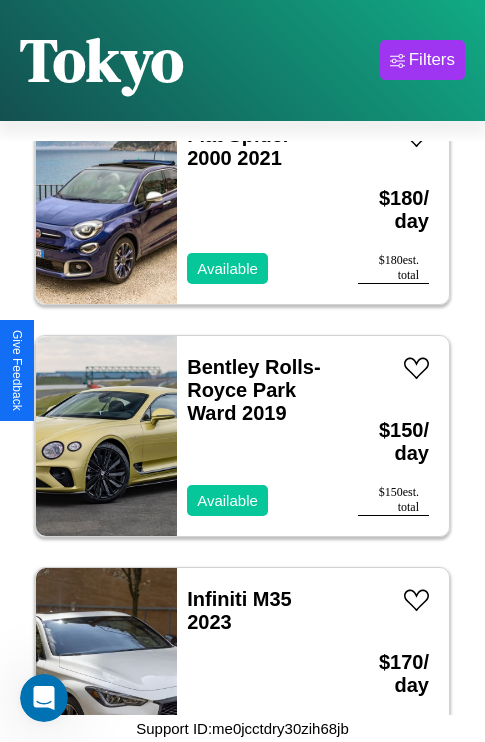 scroll, scrollTop: 4483, scrollLeft: 0, axis: vertical 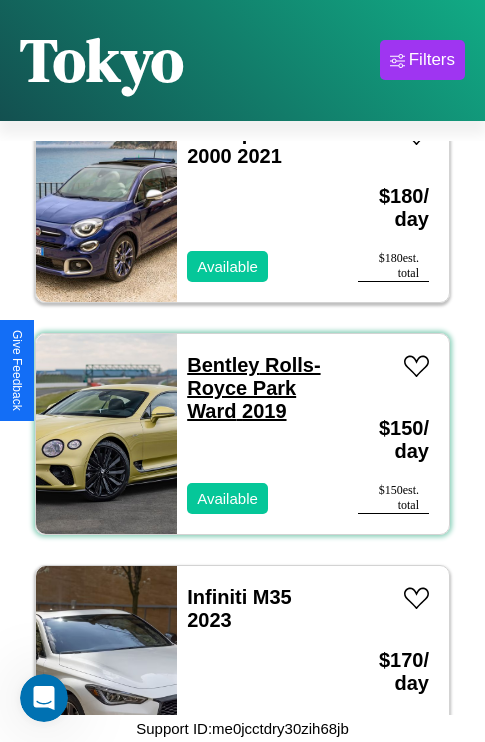 click on "Bentley   Rolls-Royce Park Ward   2019" at bounding box center [253, 388] 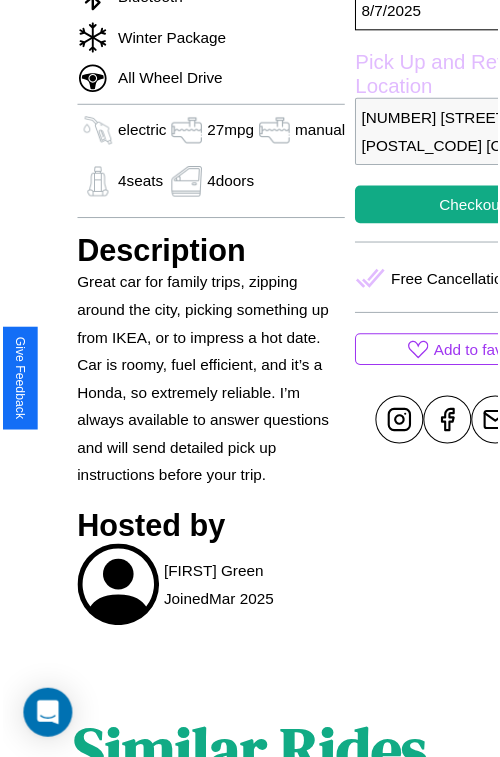 scroll, scrollTop: 601, scrollLeft: 80, axis: both 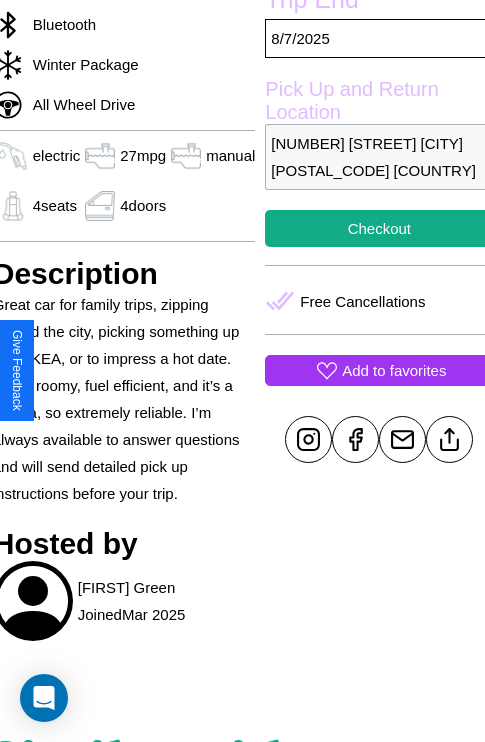 click on "Add to favorites" at bounding box center (394, 370) 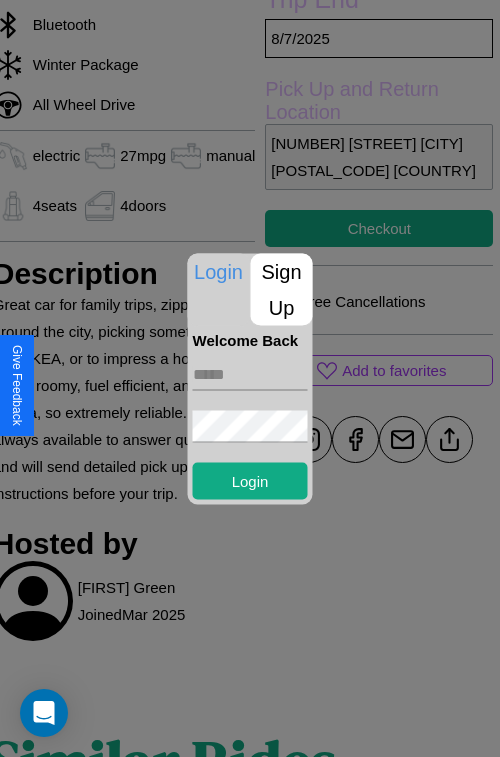 click on "Sign Up" at bounding box center [282, 289] 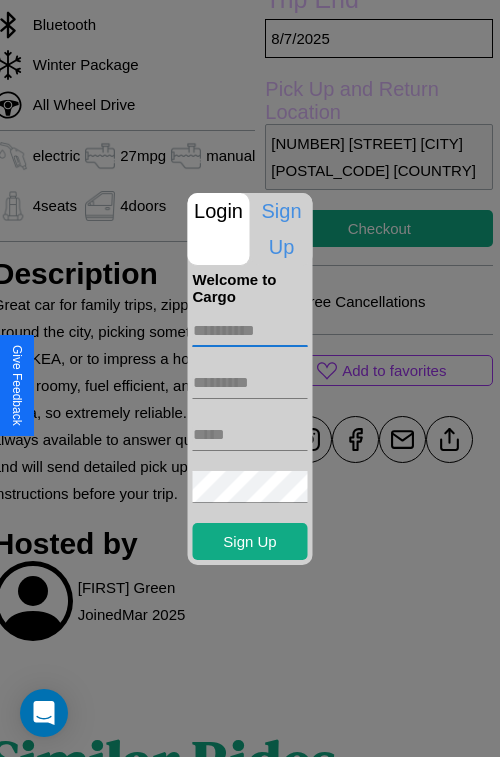 click at bounding box center [250, 331] 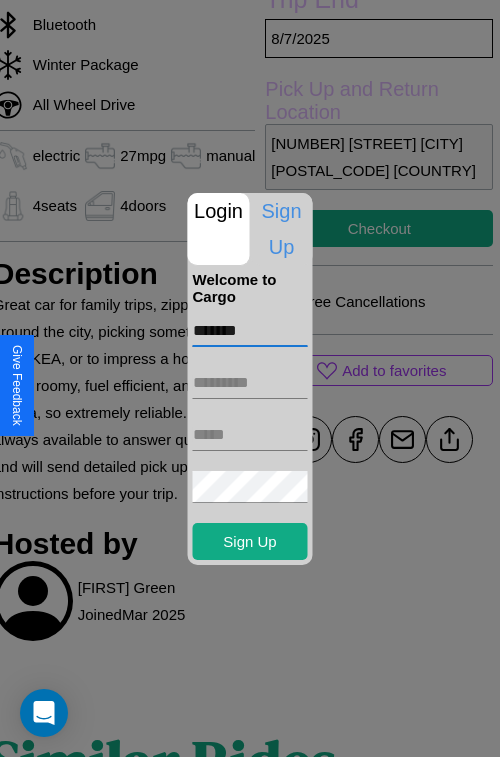 type on "*******" 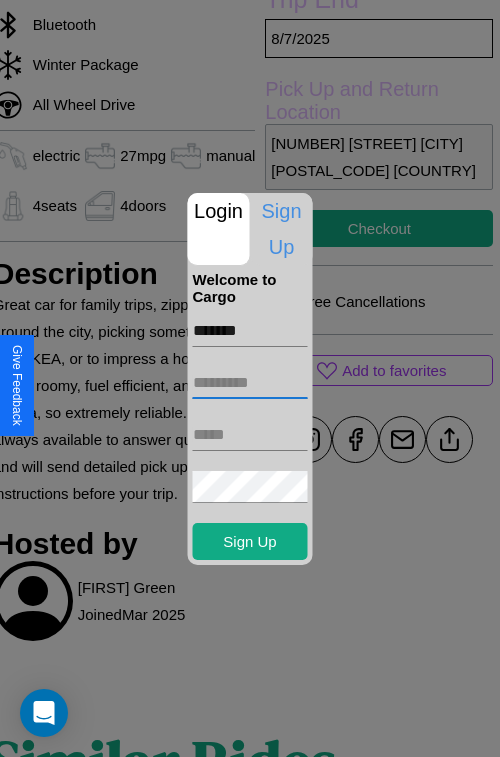 click at bounding box center [250, 383] 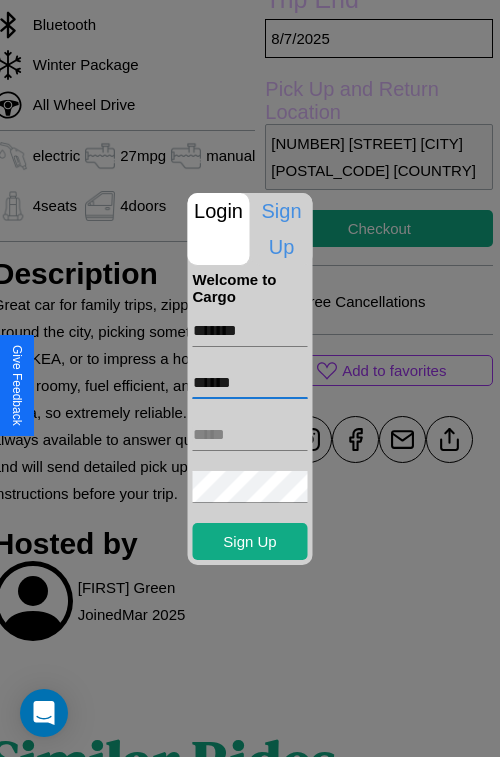 type on "******" 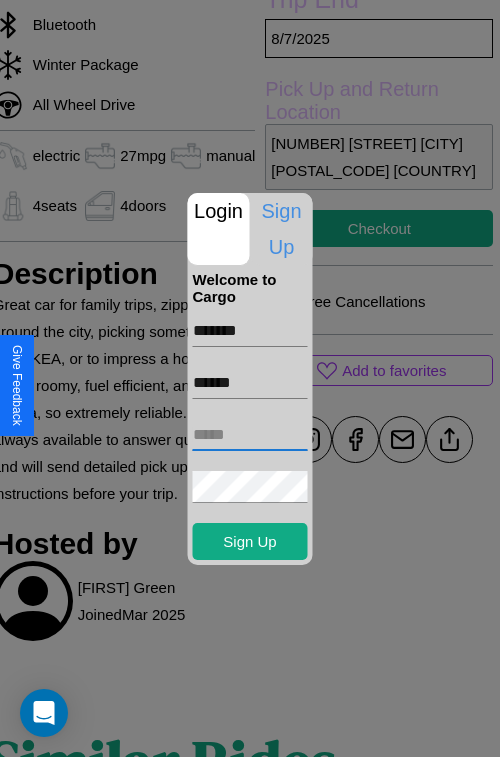 click at bounding box center [250, 435] 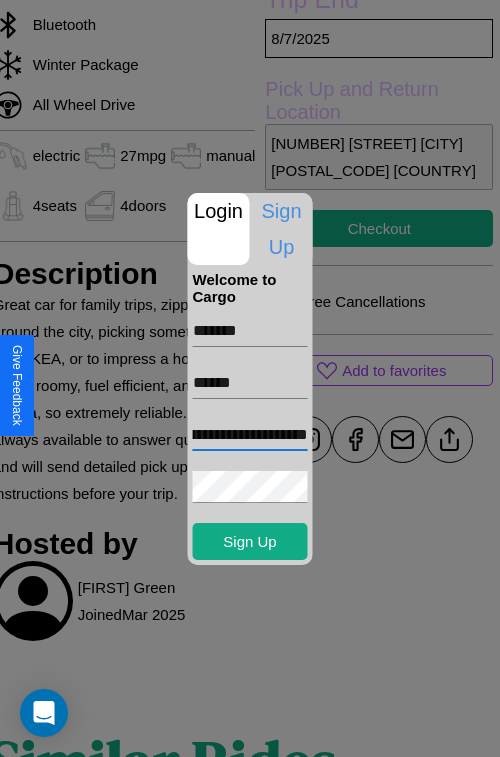 scroll, scrollTop: 0, scrollLeft: 89, axis: horizontal 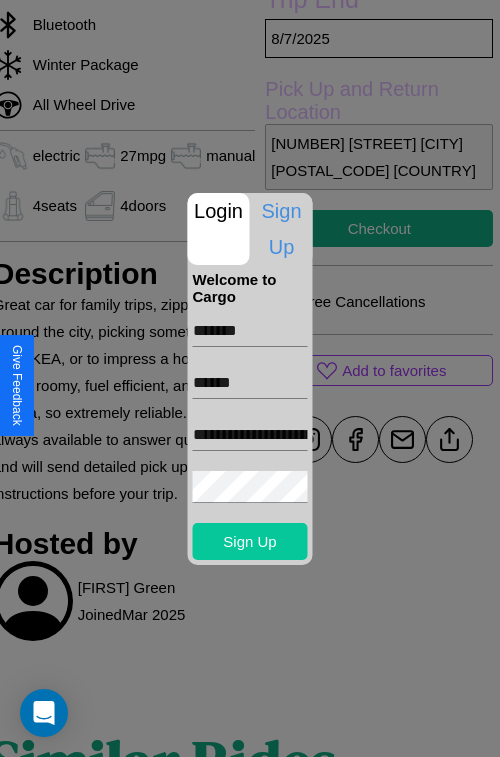 click on "Sign Up" at bounding box center (250, 541) 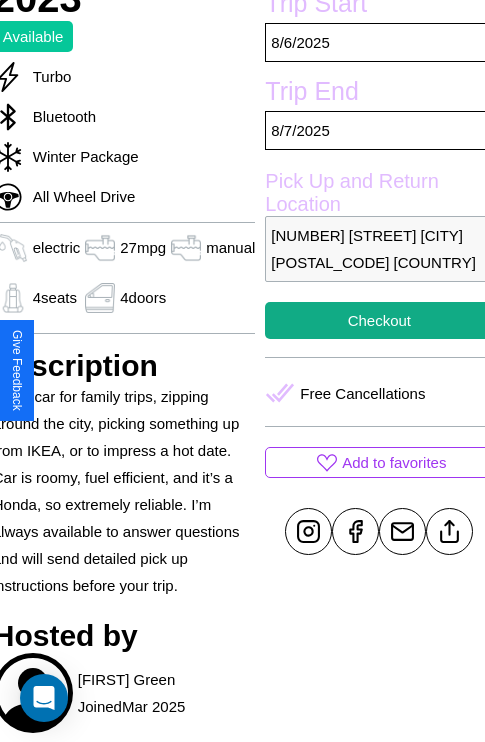 scroll, scrollTop: 459, scrollLeft: 80, axis: both 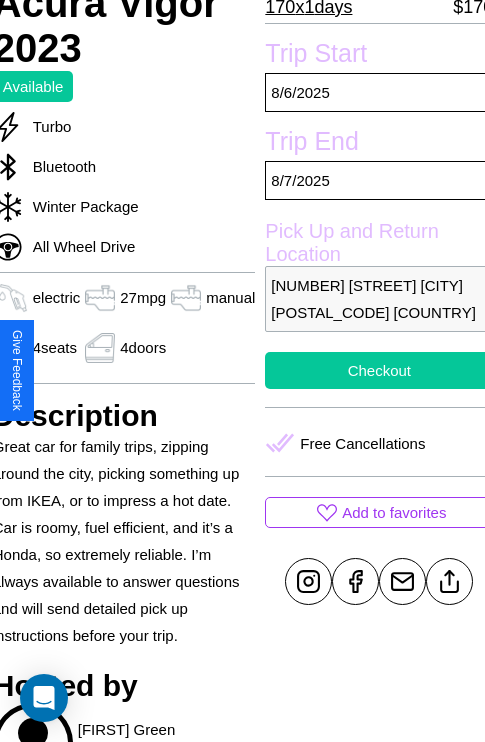 click on "Checkout" at bounding box center [379, 370] 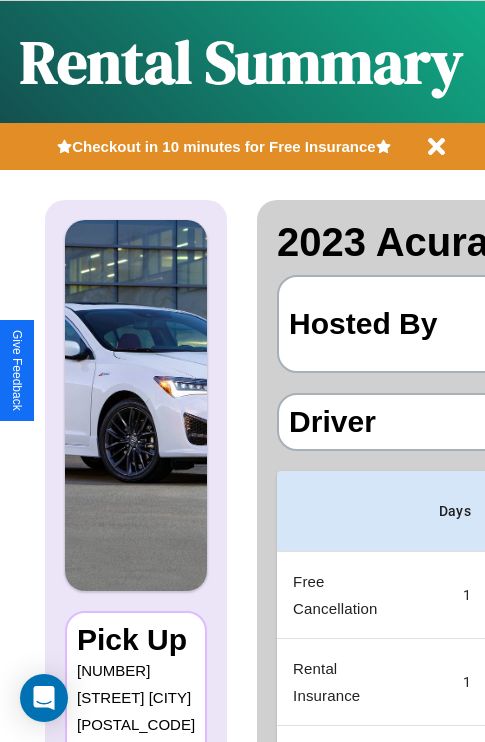 scroll, scrollTop: 0, scrollLeft: 378, axis: horizontal 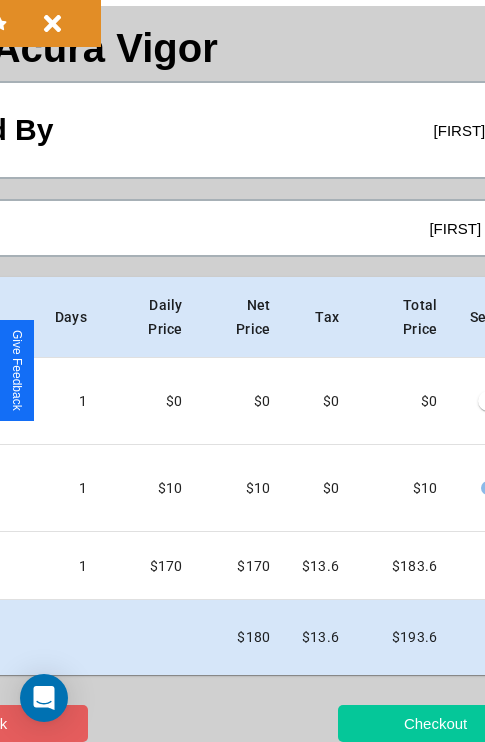 click on "Checkout" at bounding box center [435, 723] 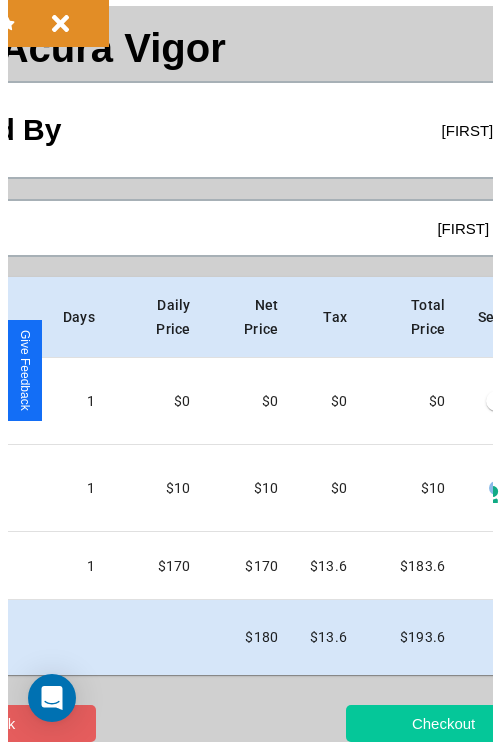 scroll, scrollTop: 0, scrollLeft: 0, axis: both 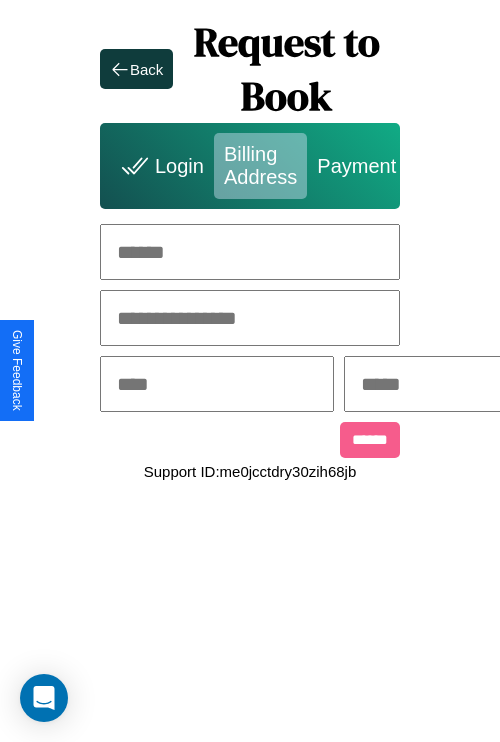 click at bounding box center [250, 252] 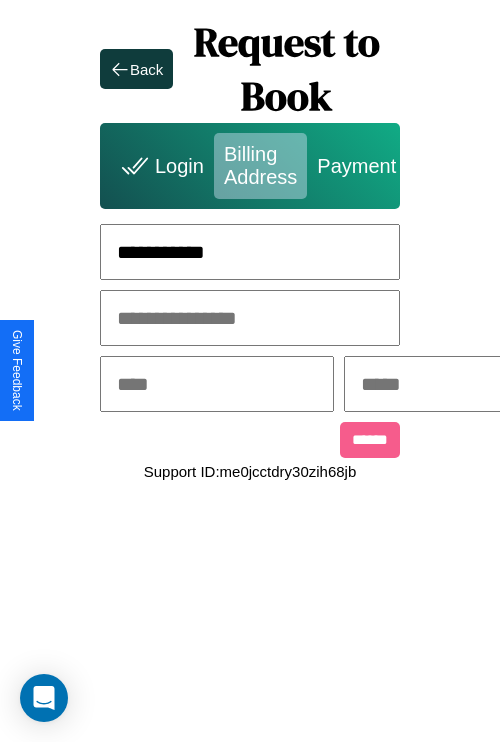 type on "**********" 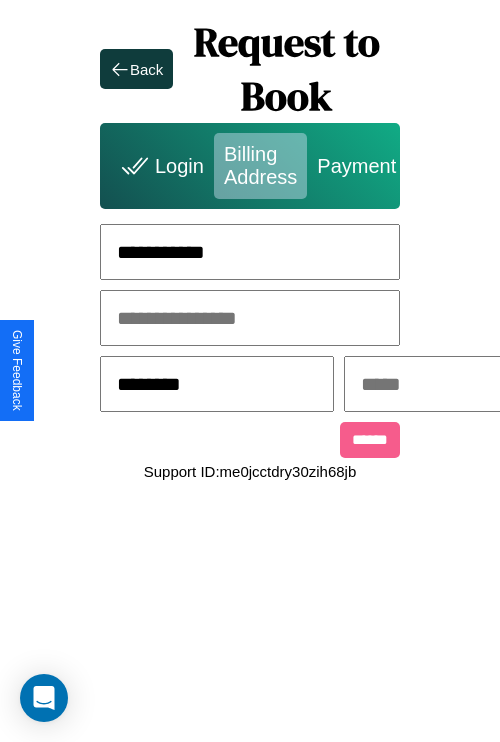 type on "********" 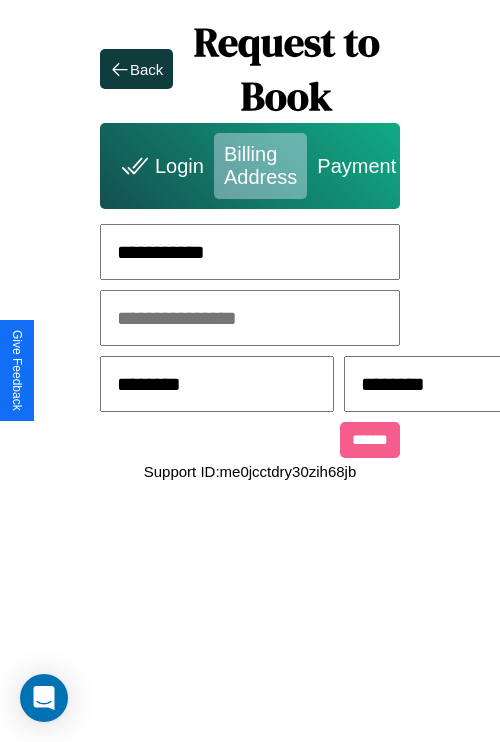 scroll, scrollTop: 0, scrollLeft: 517, axis: horizontal 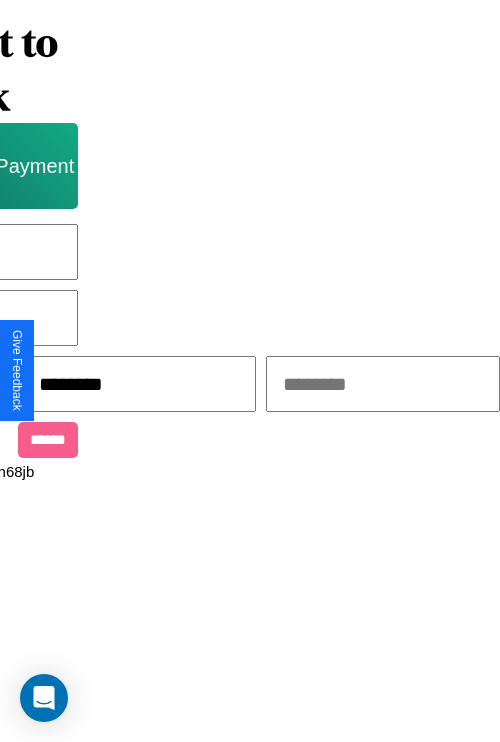 type on "********" 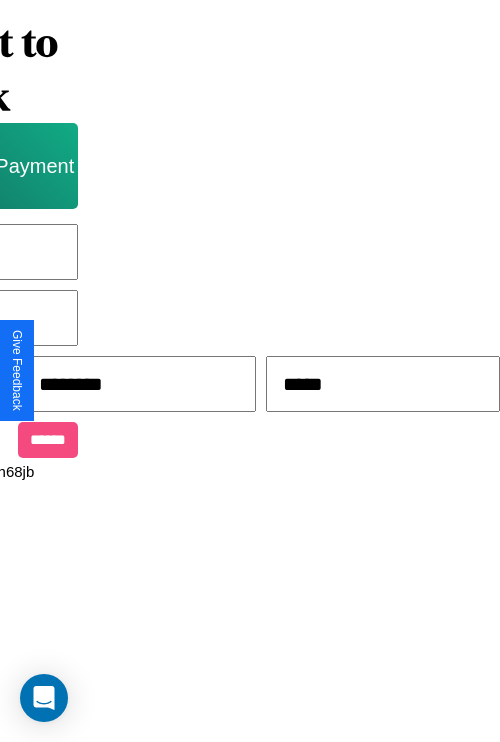 type on "*****" 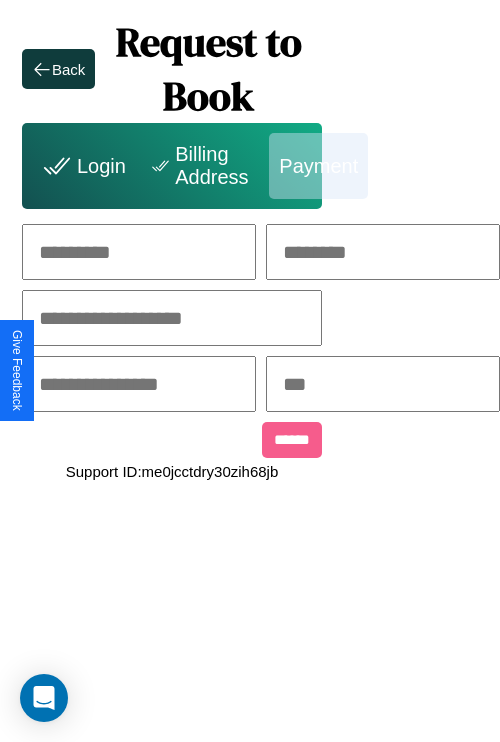 click at bounding box center (139, 252) 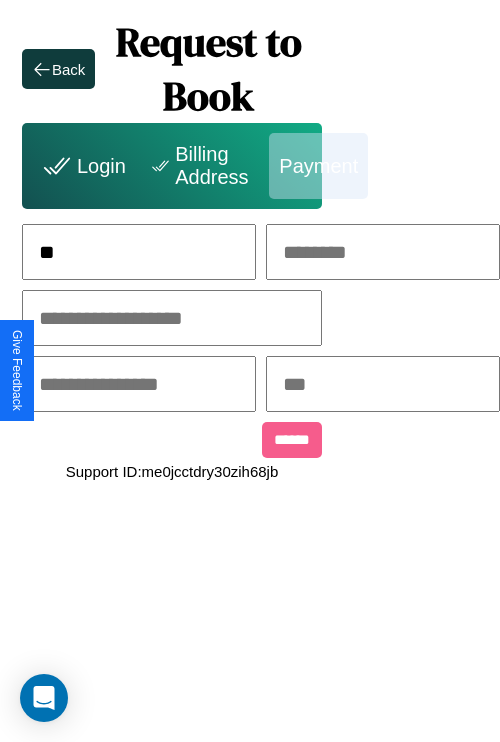 scroll, scrollTop: 0, scrollLeft: 128, axis: horizontal 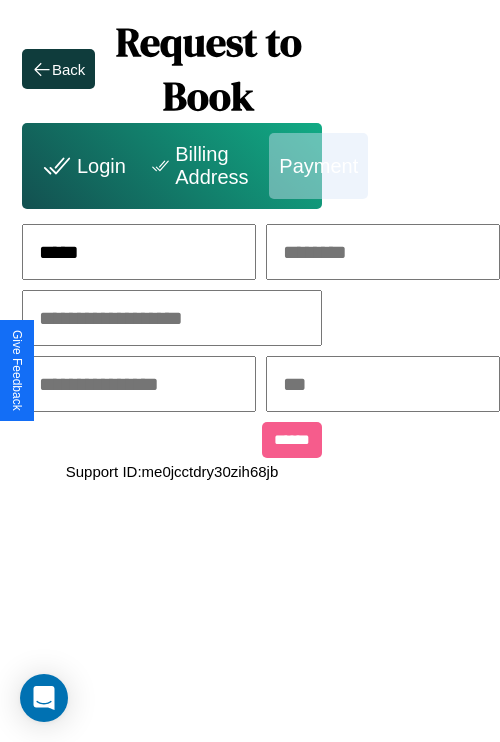 type on "*****" 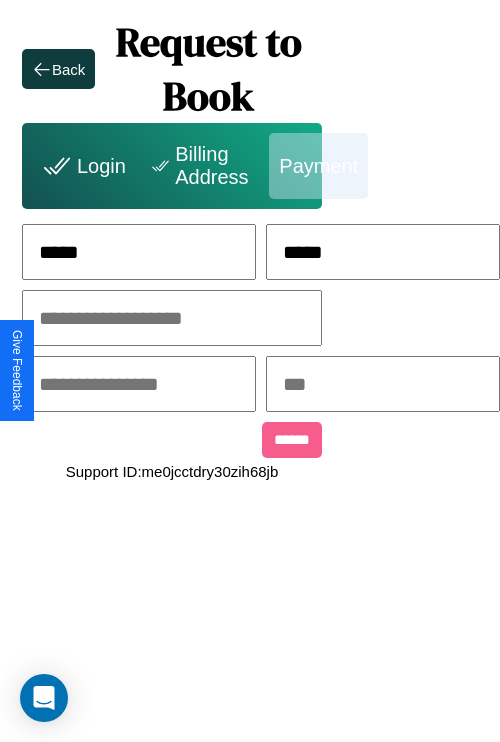 type on "*****" 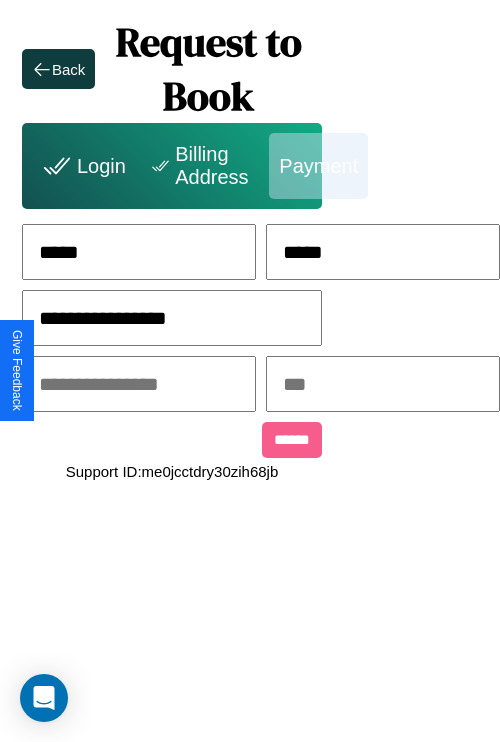 type on "**********" 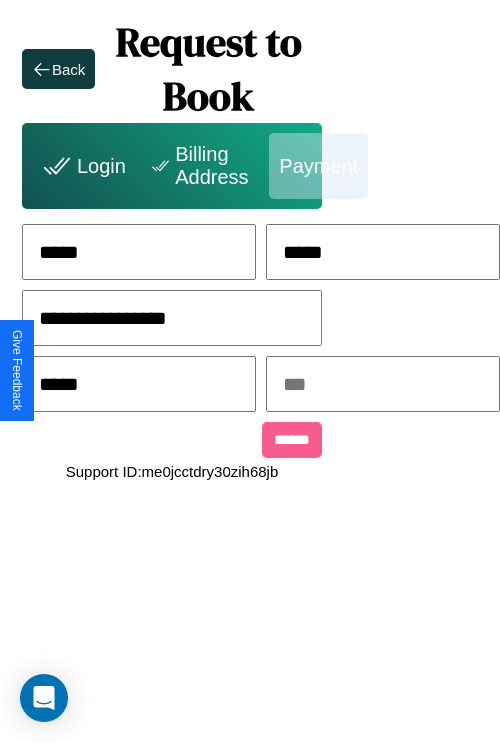 type on "*****" 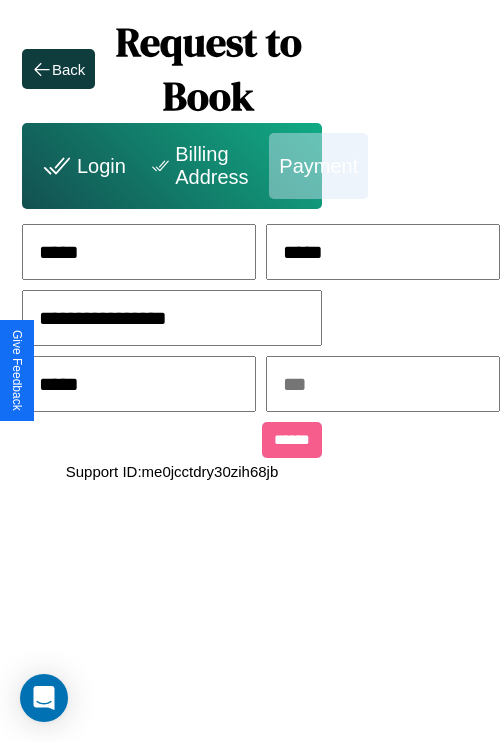 click at bounding box center (383, 384) 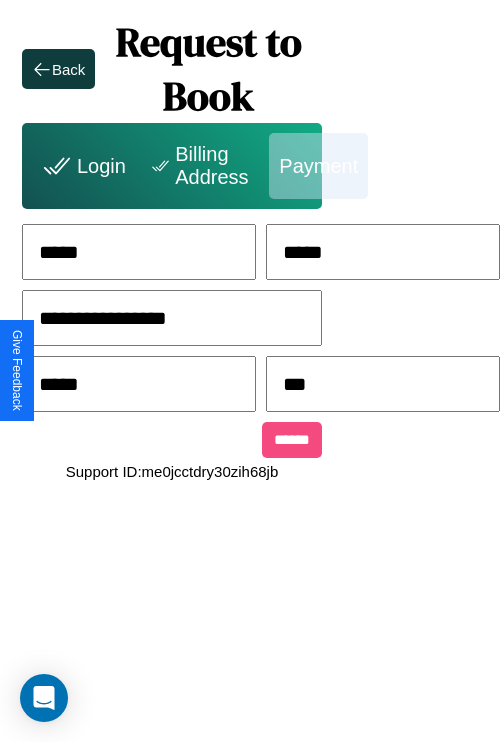 type on "***" 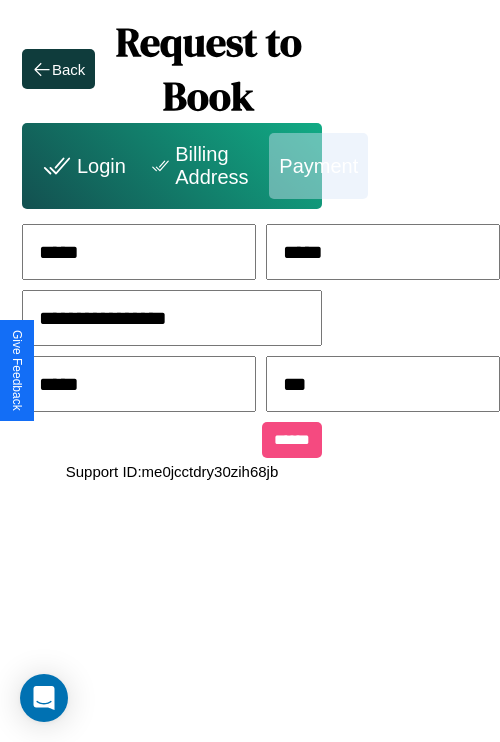 click on "******" at bounding box center (292, 440) 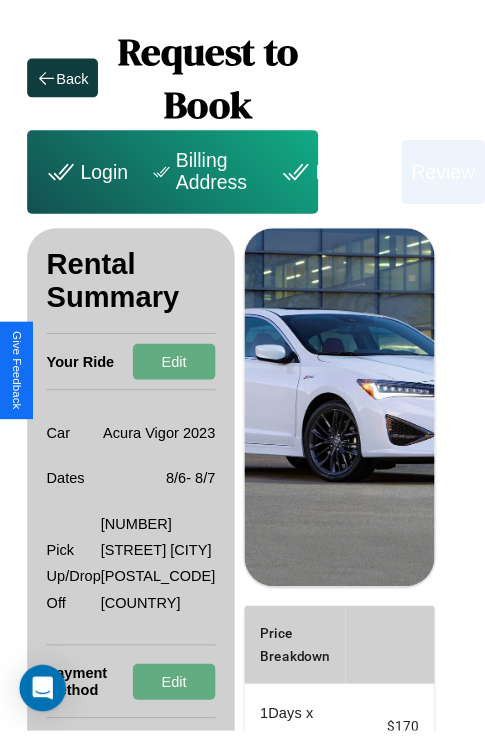 scroll, scrollTop: 0, scrollLeft: 72, axis: horizontal 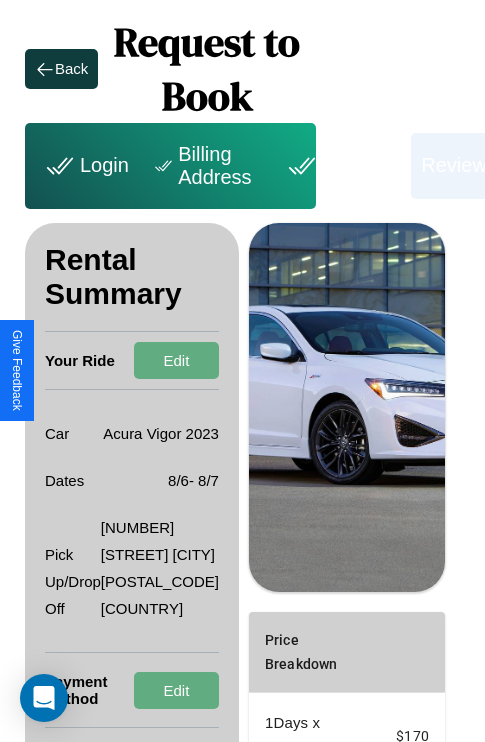 click on "Billing Address" at bounding box center [205, 166] 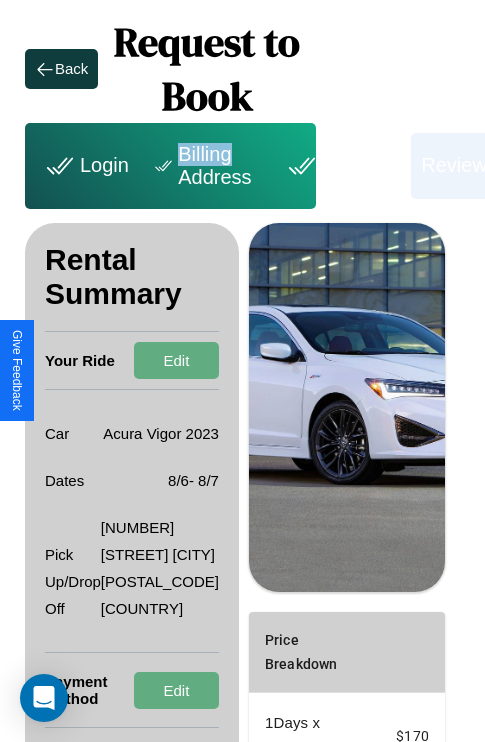 click on "Billing Address" at bounding box center (205, 166) 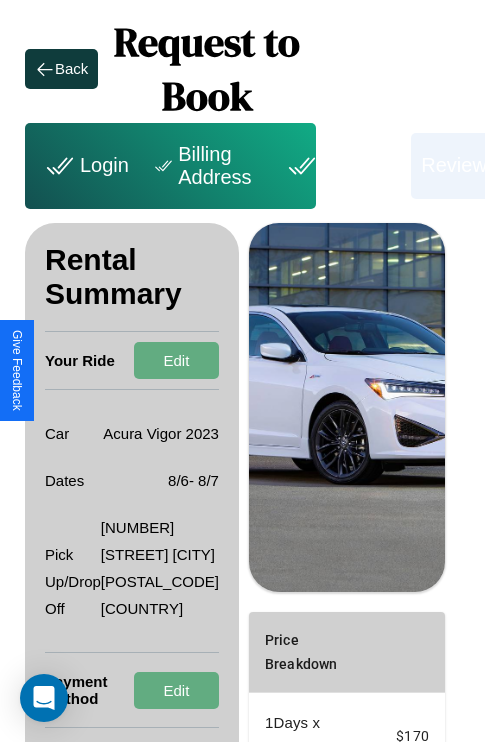 click on "Billing Address" at bounding box center (205, 166) 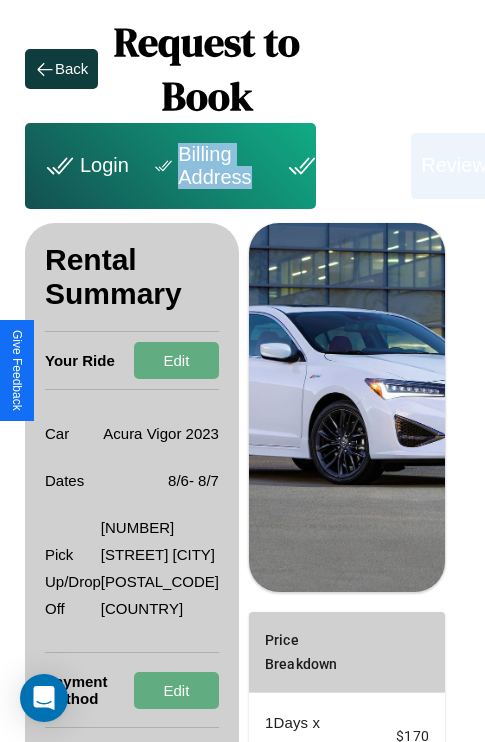 click on "Billing Address" at bounding box center (205, 166) 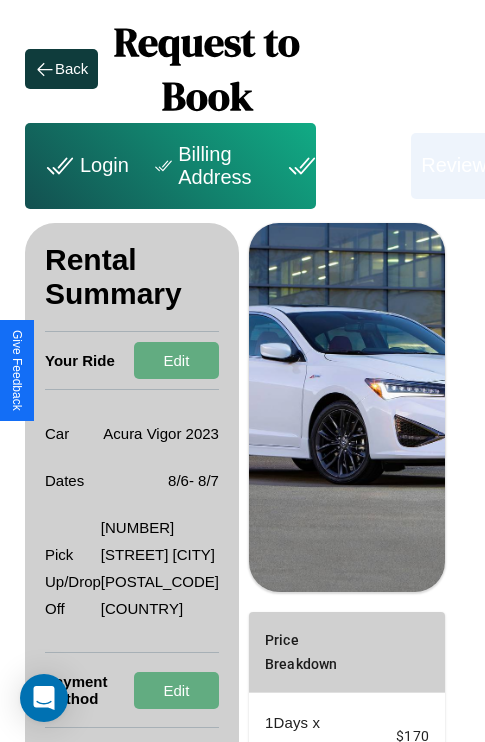click on "Billing Address" at bounding box center [205, 166] 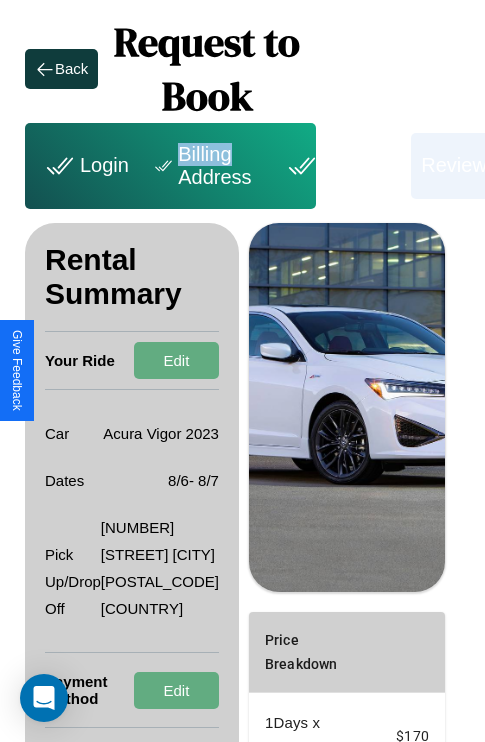 click on "Billing Address" at bounding box center (205, 166) 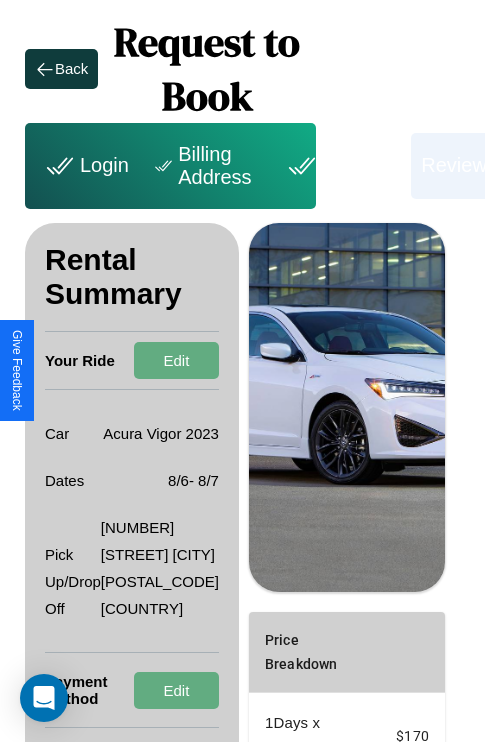 scroll, scrollTop: 301, scrollLeft: 72, axis: both 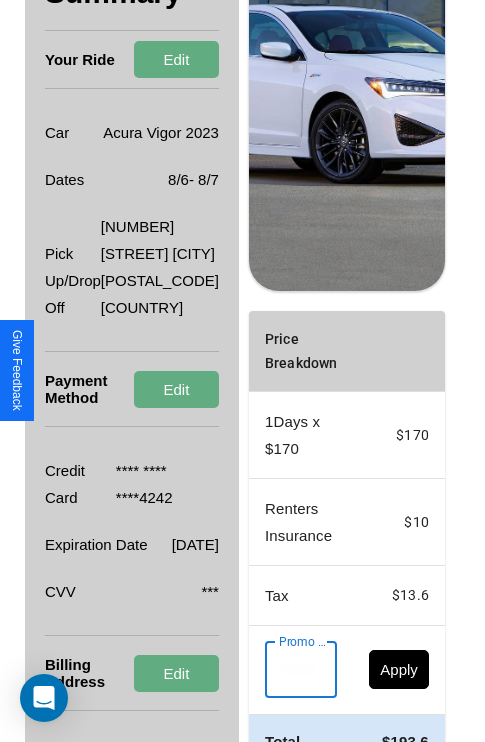 click on "Promo Code" at bounding box center (290, 670) 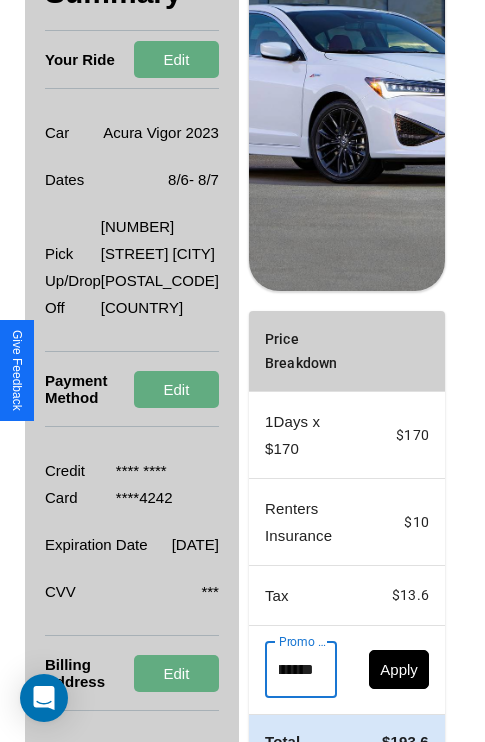 scroll, scrollTop: 0, scrollLeft: 71, axis: horizontal 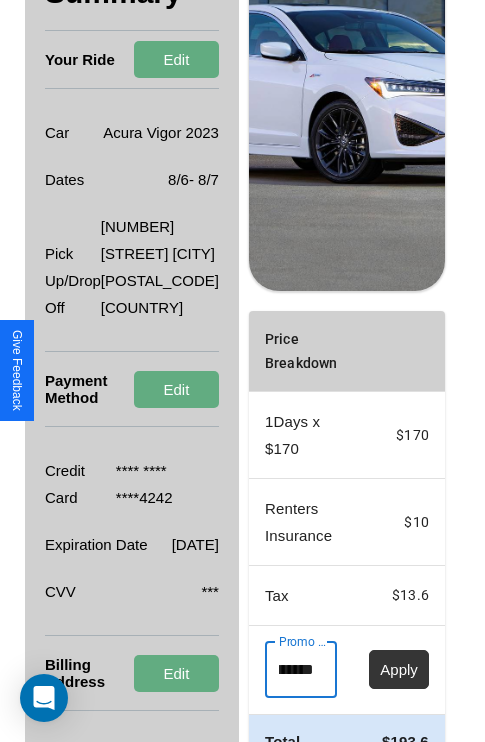 type on "**********" 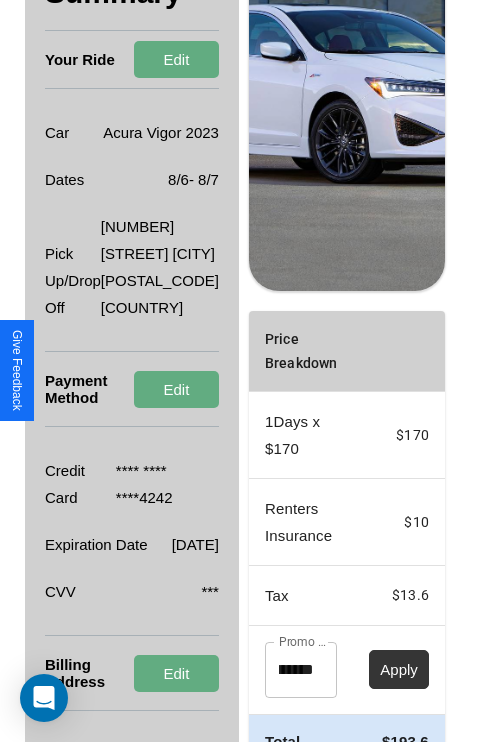 scroll, scrollTop: 0, scrollLeft: 0, axis: both 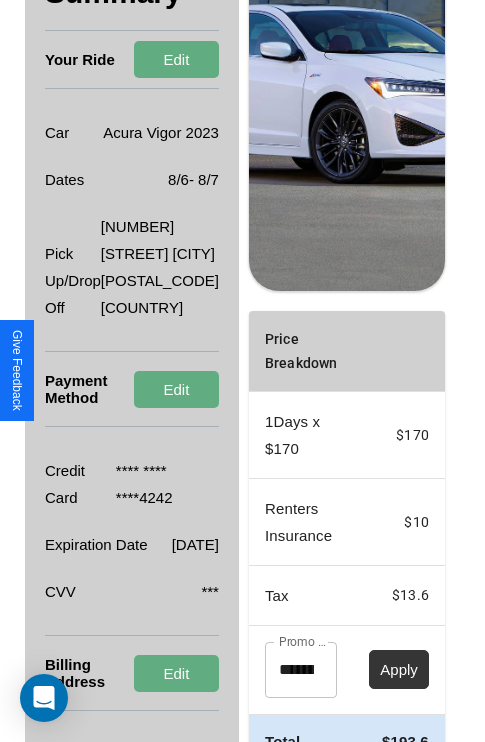click on "Apply" at bounding box center (399, 669) 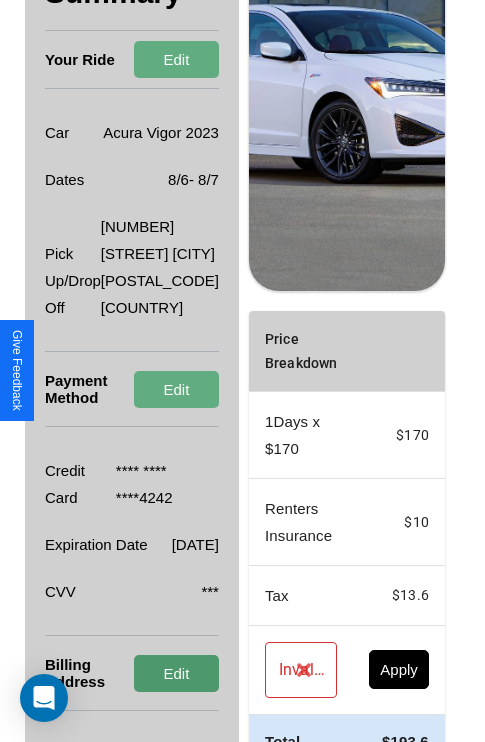 click on "Edit" at bounding box center [176, 673] 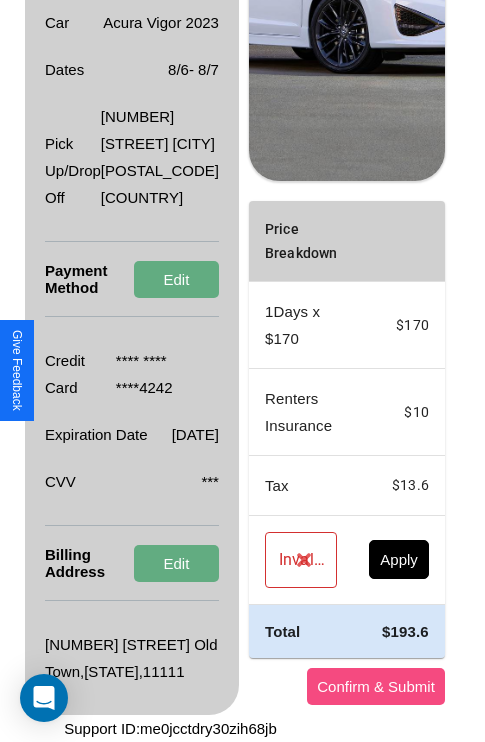 click on "Confirm & Submit" at bounding box center (376, 686) 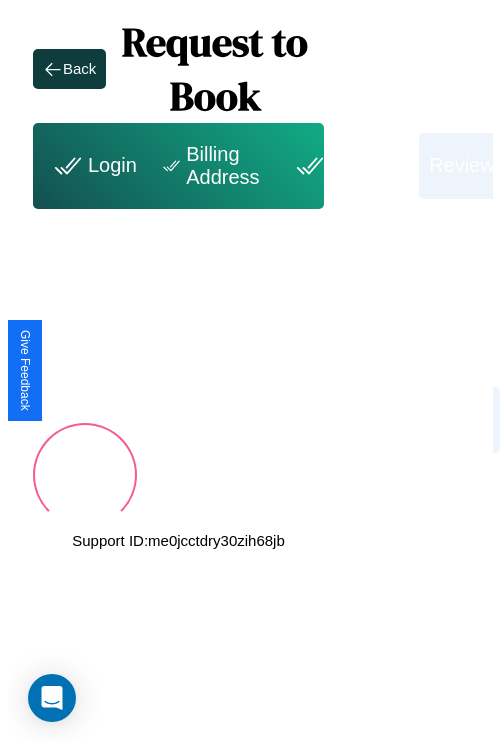 scroll, scrollTop: 0, scrollLeft: 72, axis: horizontal 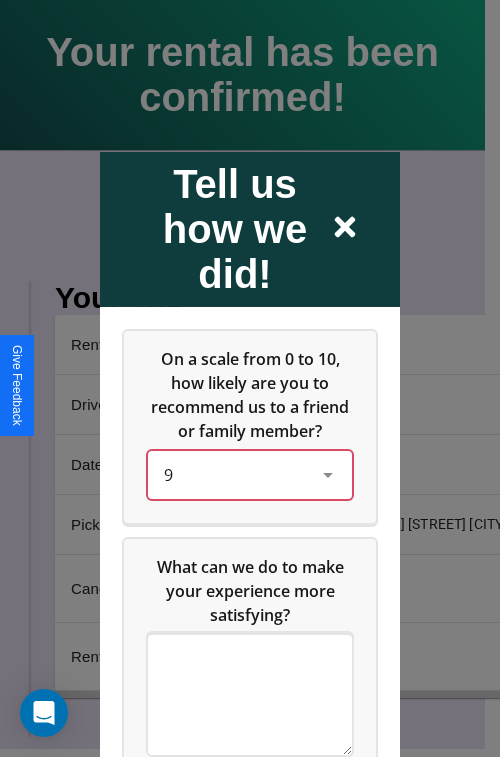 click on "9" at bounding box center [234, 474] 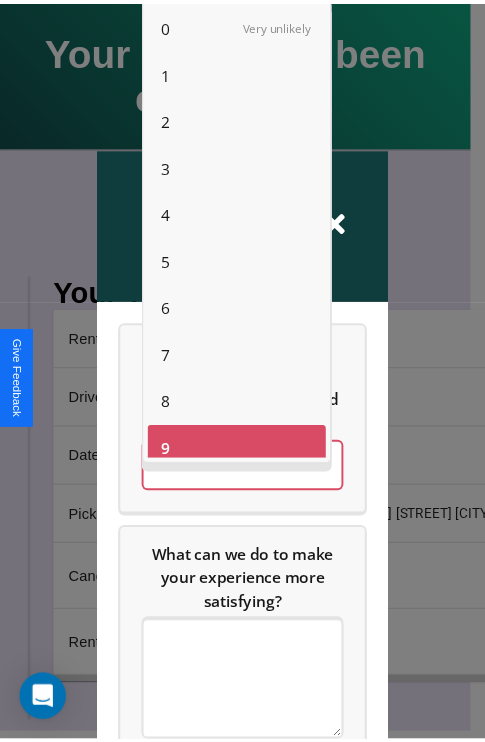 scroll, scrollTop: 14, scrollLeft: 0, axis: vertical 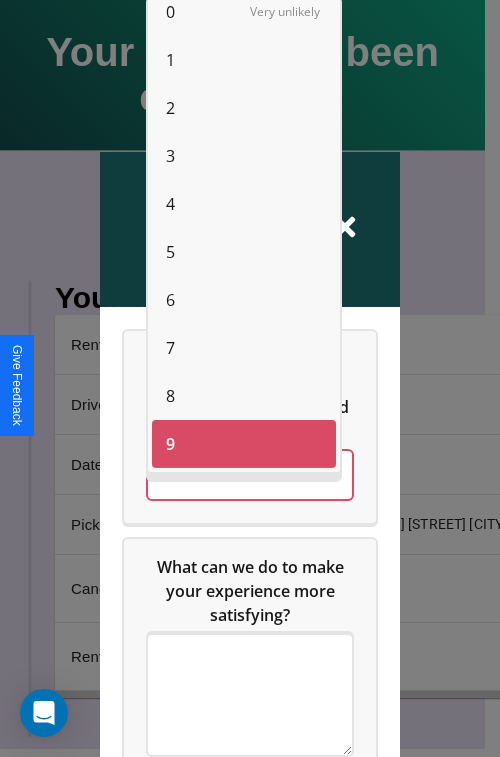 click on "4" at bounding box center (170, 204) 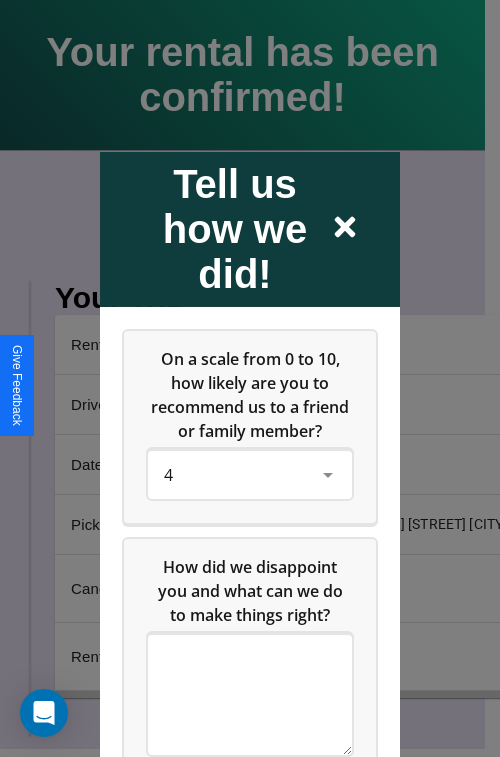 click 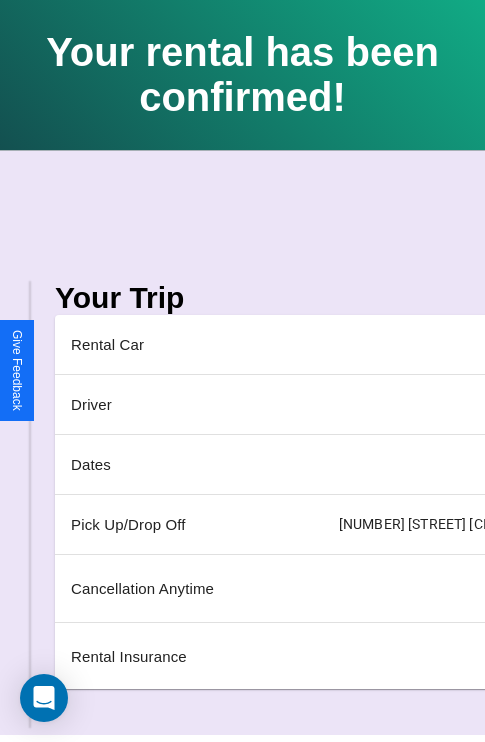 scroll, scrollTop: 0, scrollLeft: 235, axis: horizontal 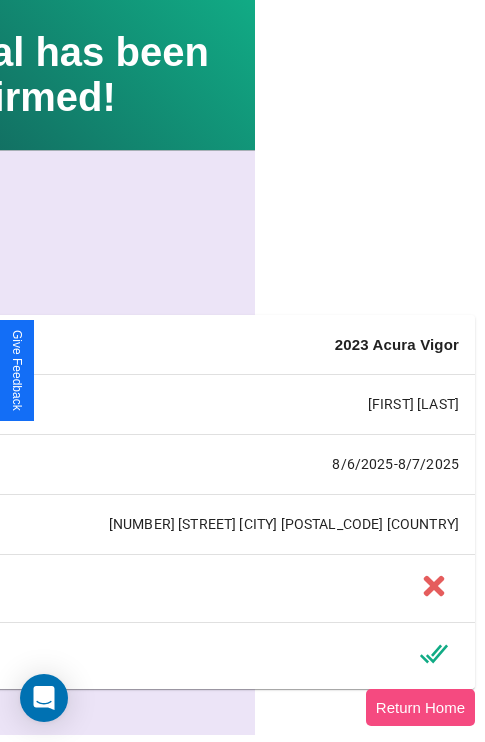 click on "Return Home" at bounding box center (420, 707) 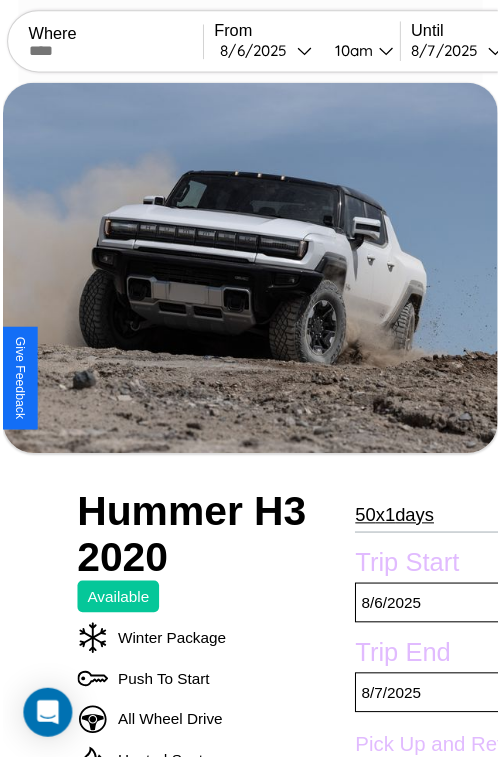 scroll, scrollTop: 640, scrollLeft: 80, axis: both 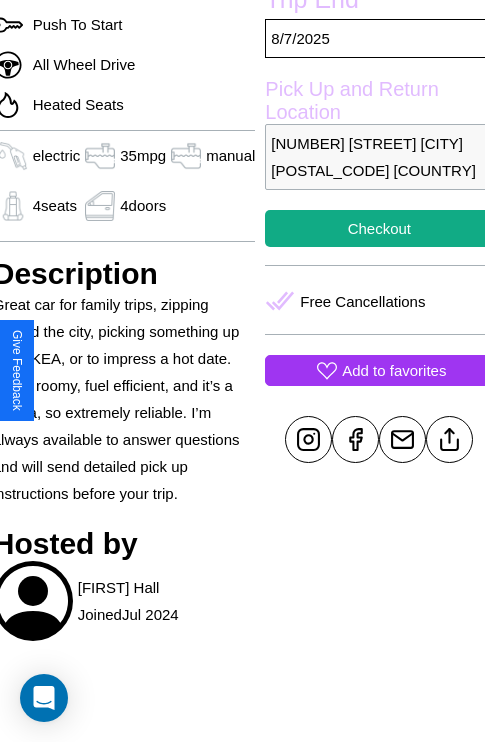 click on "Add to favorites" at bounding box center [394, 370] 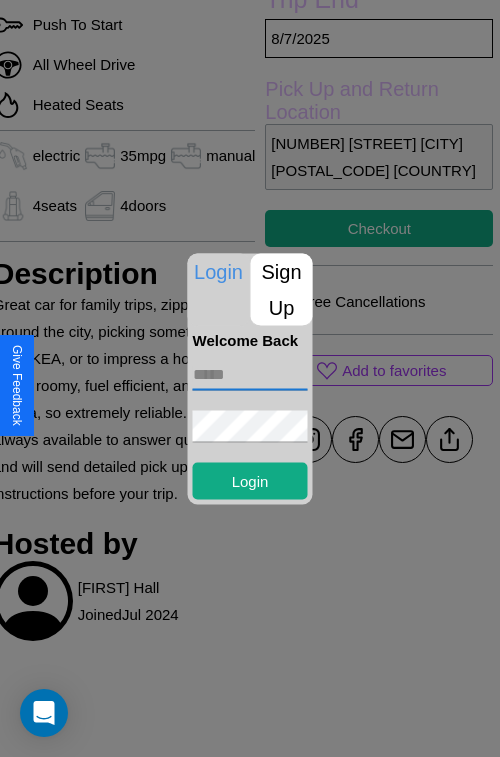click at bounding box center [250, 374] 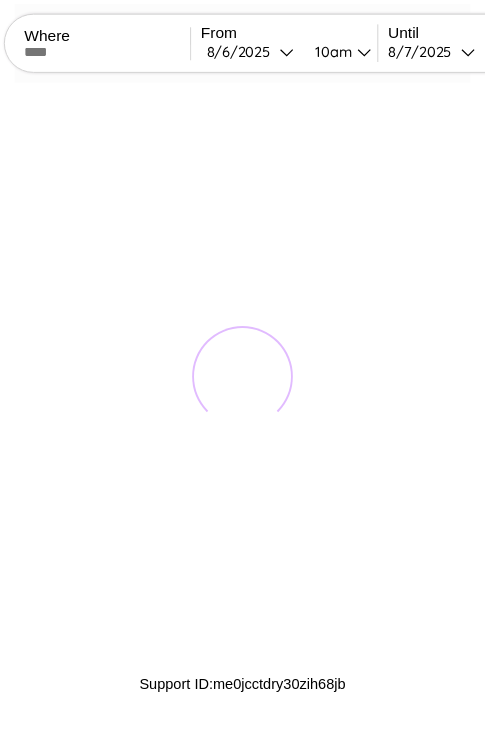 scroll, scrollTop: 0, scrollLeft: 0, axis: both 